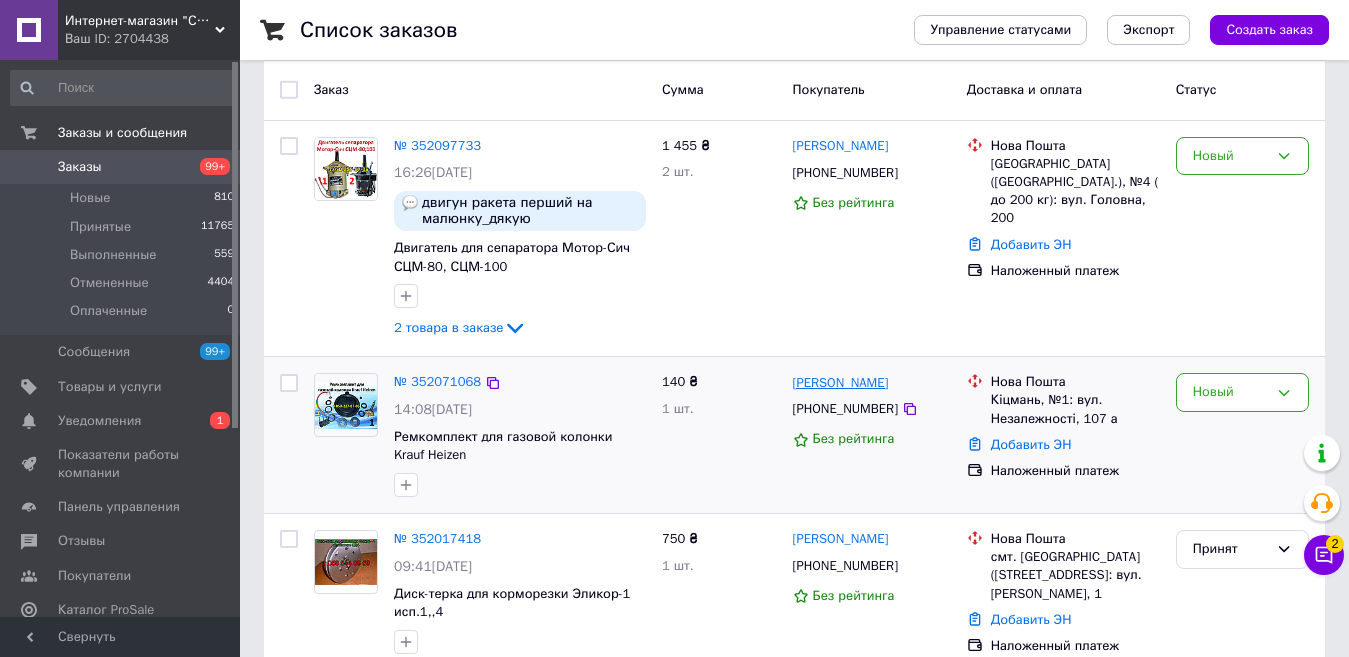 scroll, scrollTop: 100, scrollLeft: 0, axis: vertical 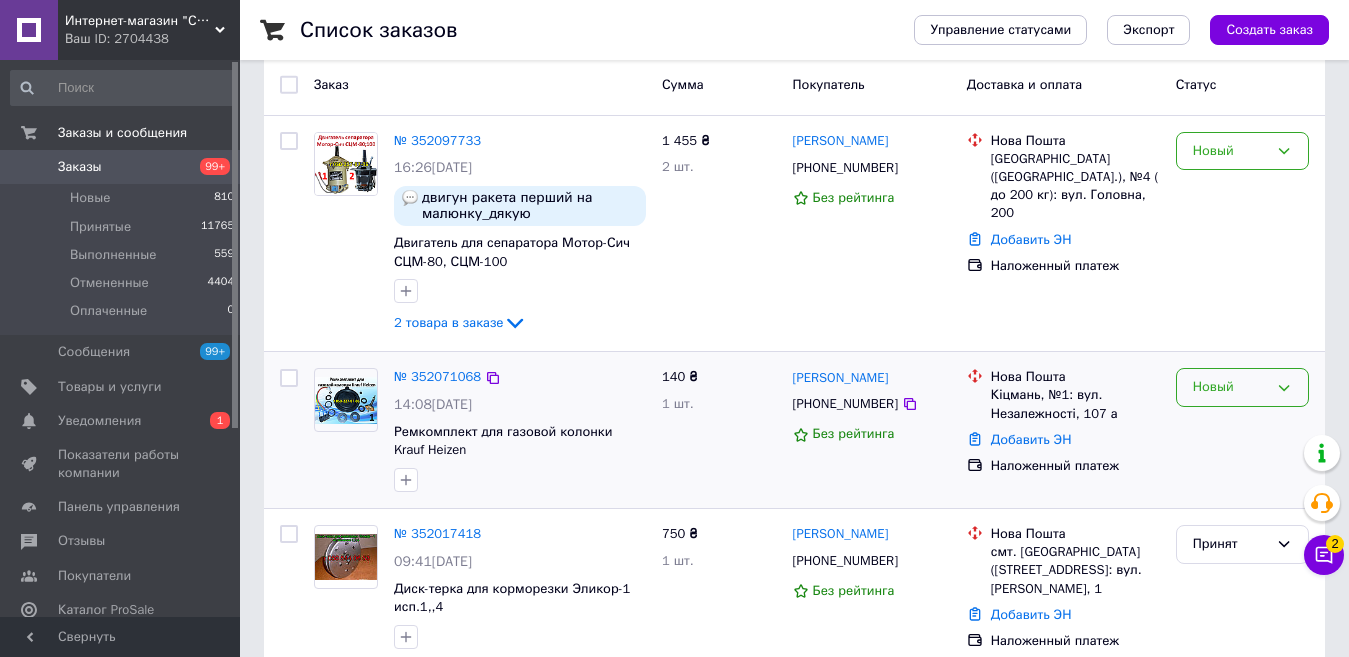 click on "Новый" at bounding box center [1242, 387] 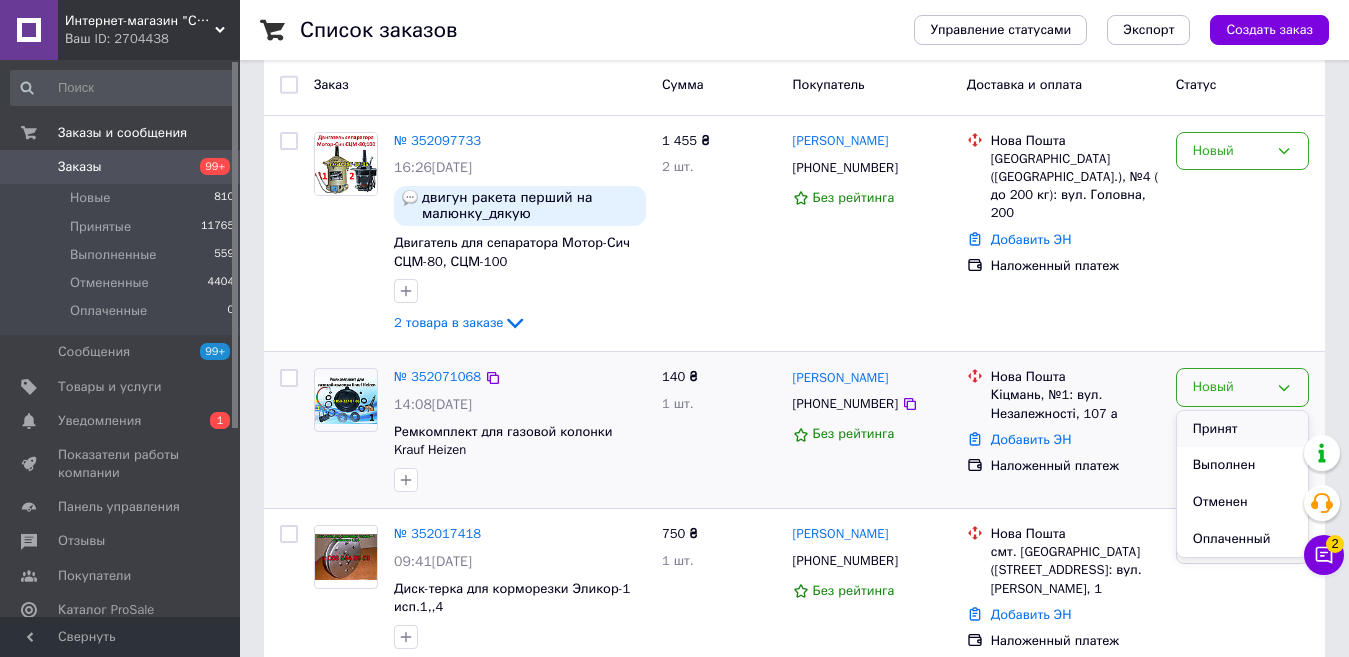 click on "Принят" at bounding box center (1242, 429) 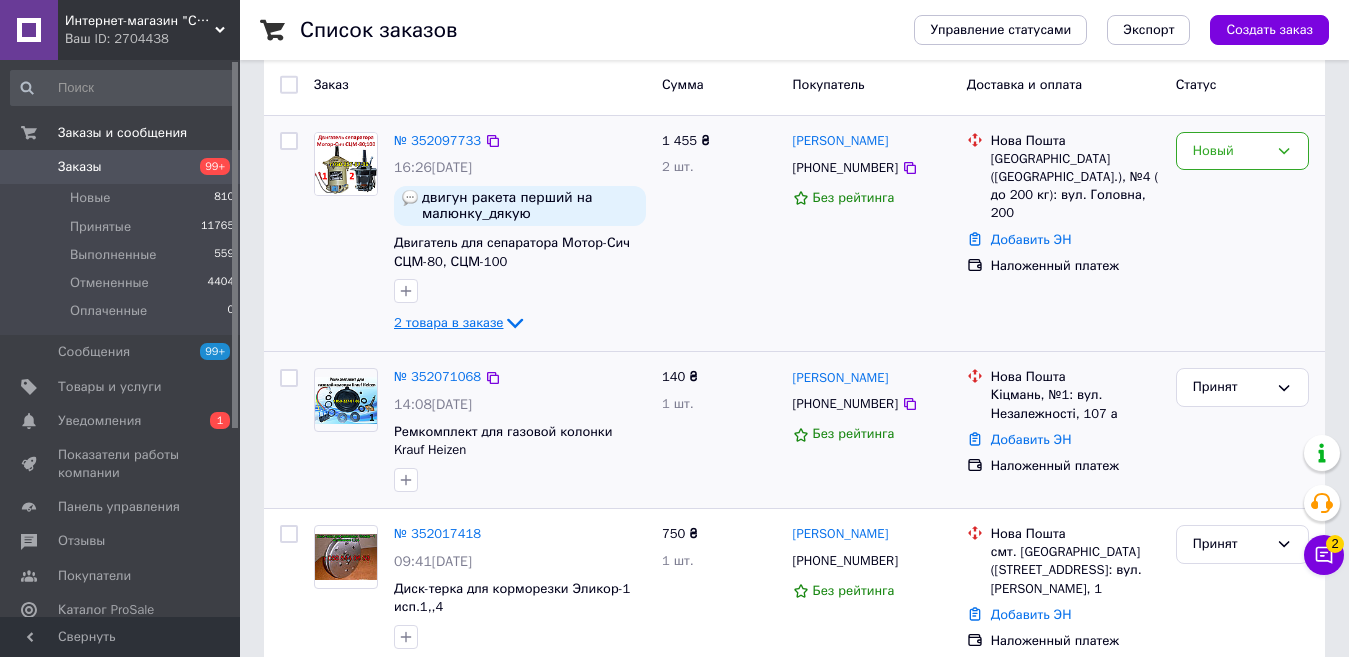 click 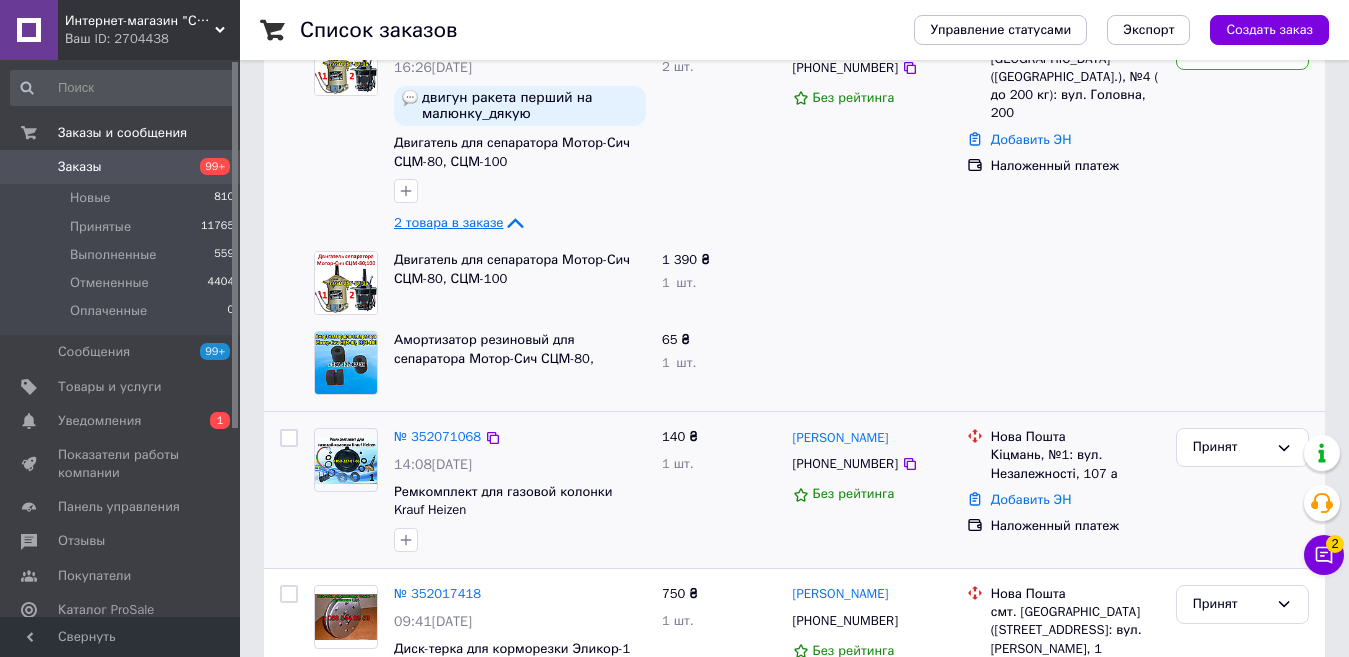 scroll, scrollTop: 100, scrollLeft: 0, axis: vertical 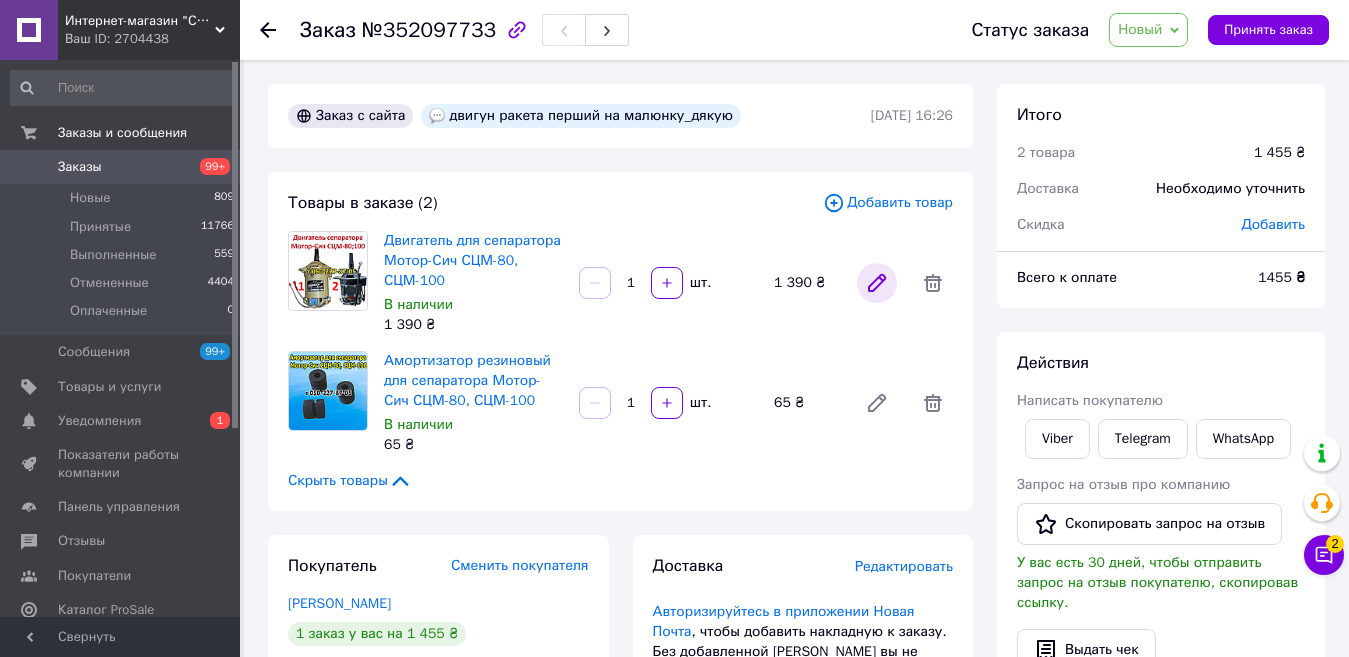 click 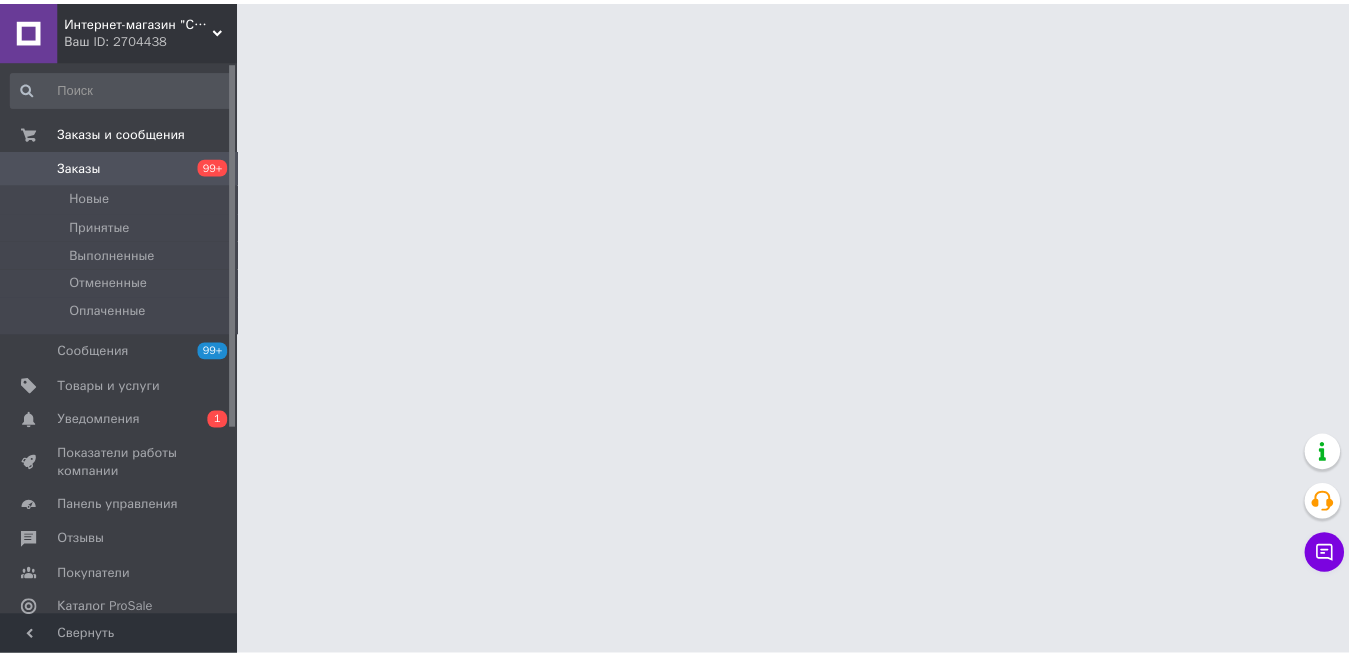 scroll, scrollTop: 0, scrollLeft: 0, axis: both 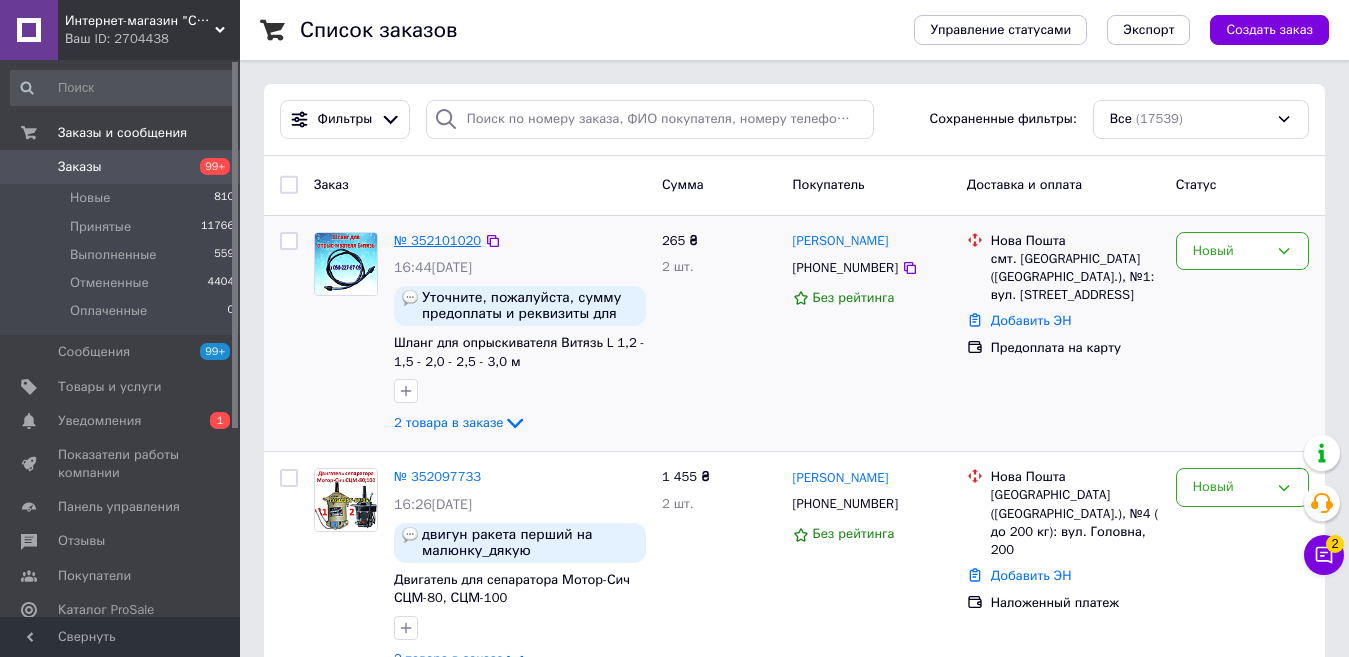 click on "№ 352101020" at bounding box center [437, 240] 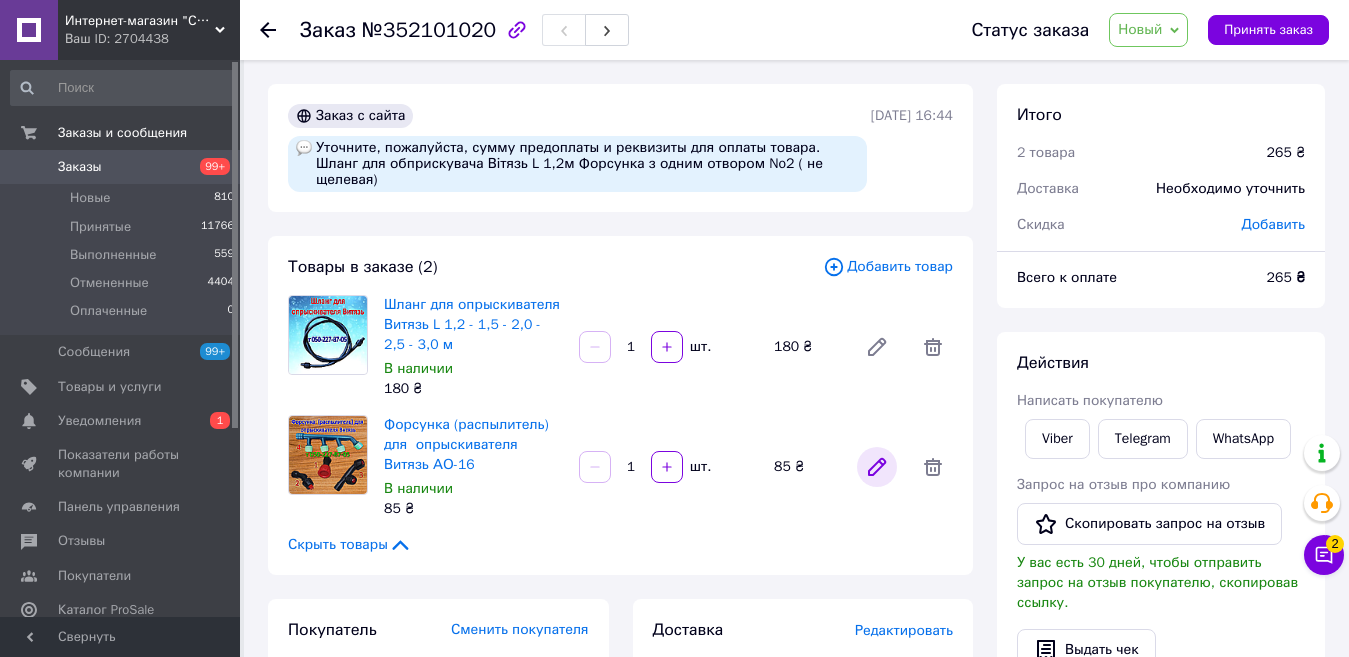 click 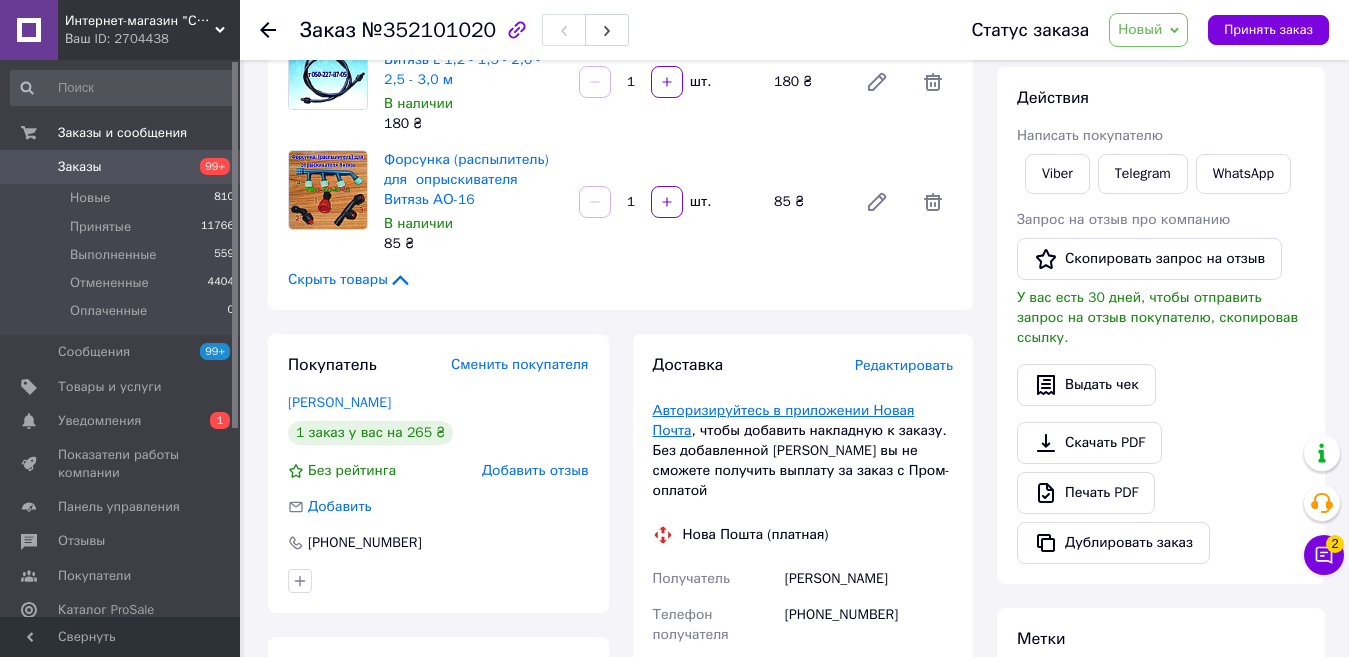 scroll, scrollTop: 300, scrollLeft: 0, axis: vertical 